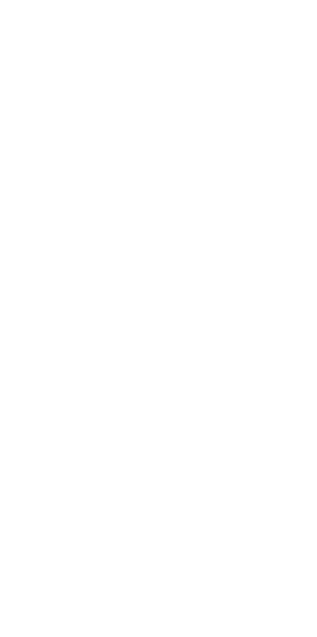 scroll, scrollTop: 0, scrollLeft: 0, axis: both 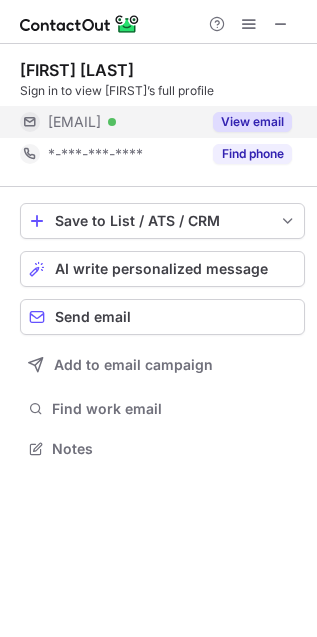 click on "View email" at bounding box center [252, 122] 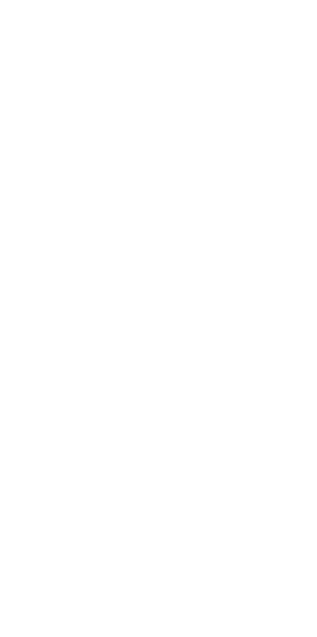 scroll, scrollTop: 0, scrollLeft: 0, axis: both 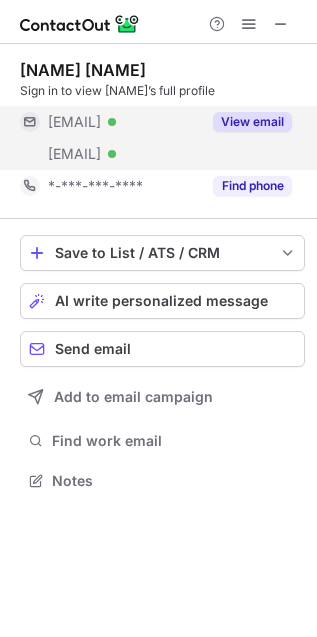 click on "View email" at bounding box center (252, 122) 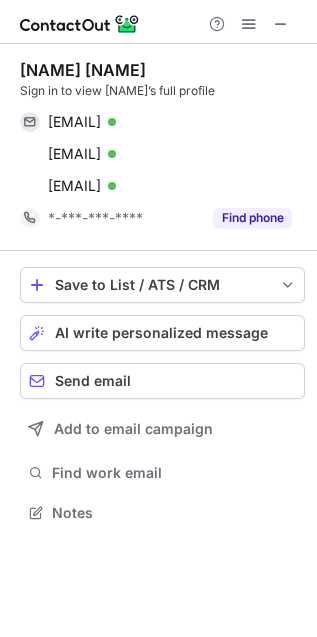 scroll, scrollTop: 9, scrollLeft: 9, axis: both 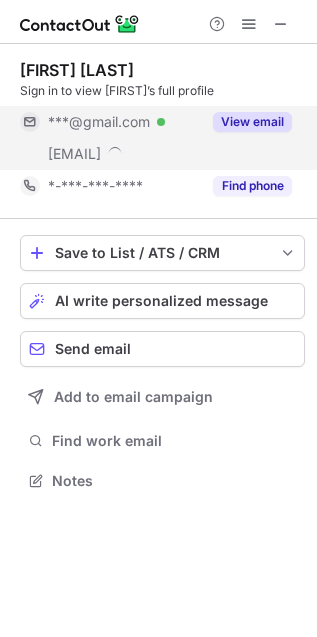 click on "View email" at bounding box center (252, 122) 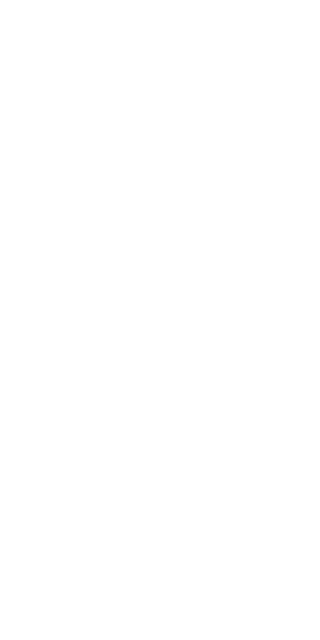 scroll, scrollTop: 0, scrollLeft: 0, axis: both 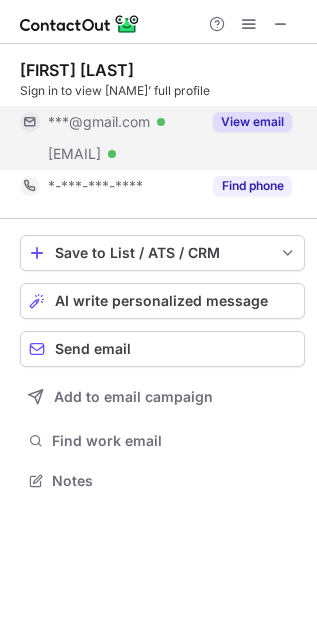 click on "View email" at bounding box center [252, 122] 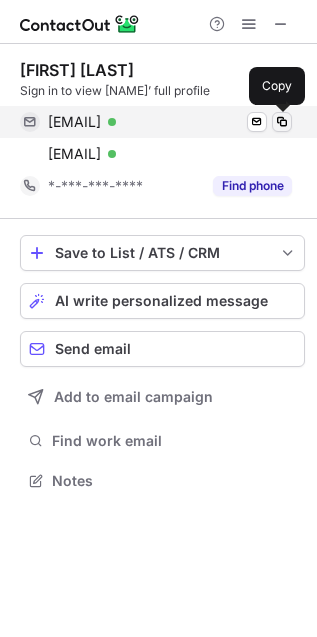 click at bounding box center (282, 122) 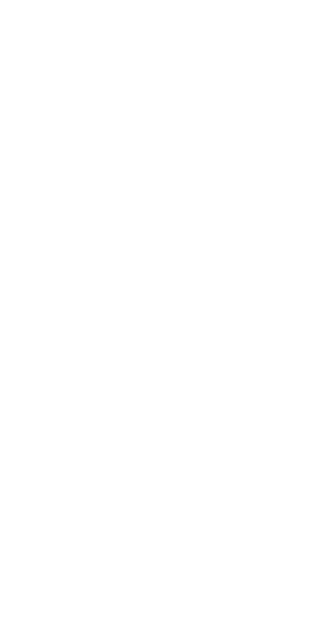 scroll, scrollTop: 0, scrollLeft: 0, axis: both 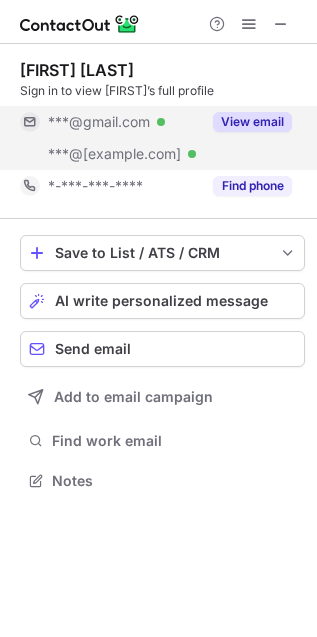 click on "View email" at bounding box center [252, 122] 